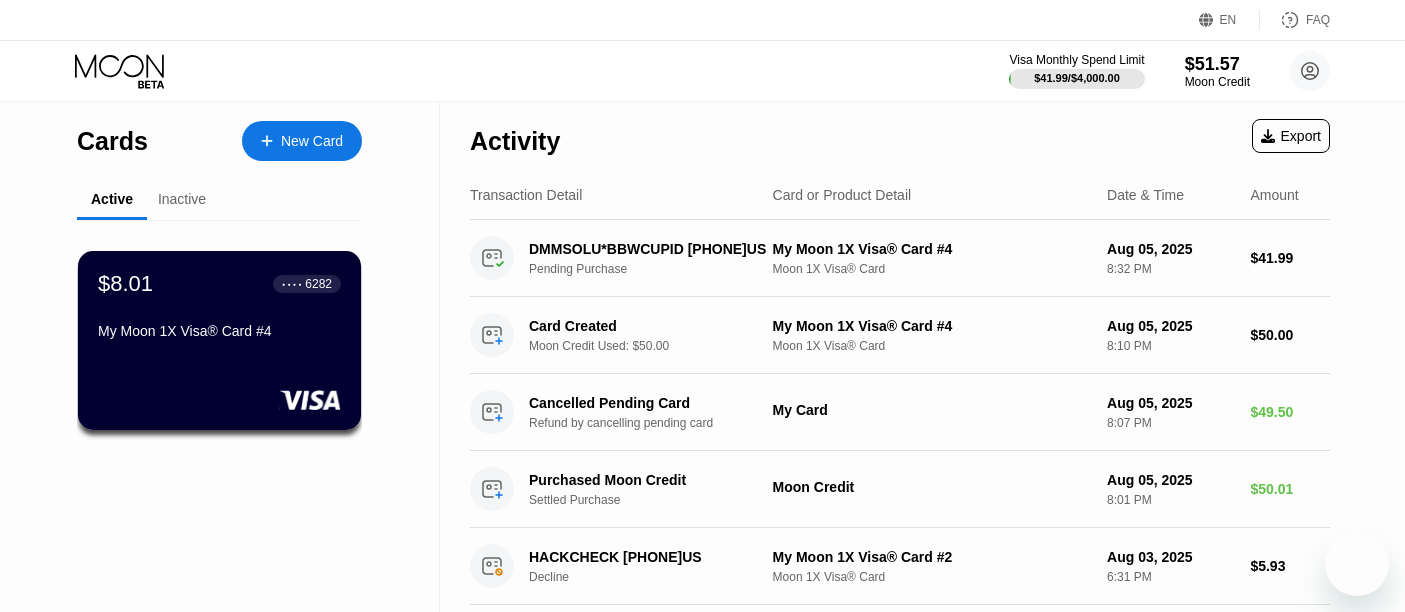 scroll, scrollTop: 0, scrollLeft: 0, axis: both 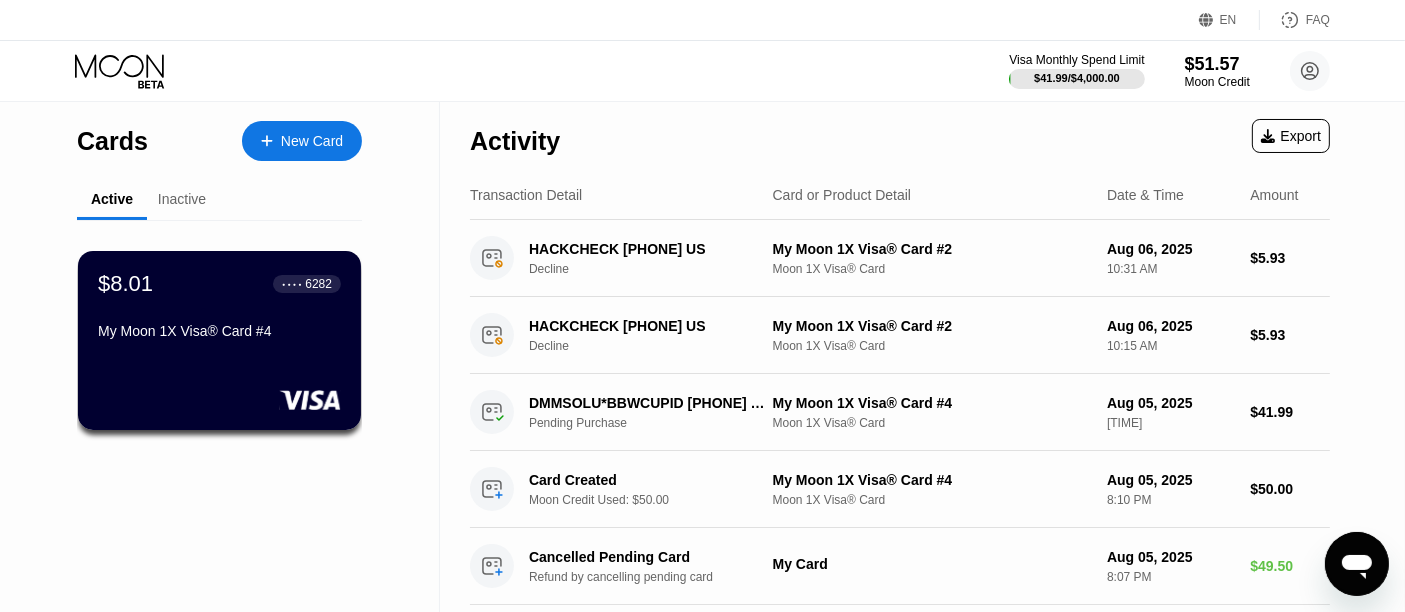 click at bounding box center (1356, 563) 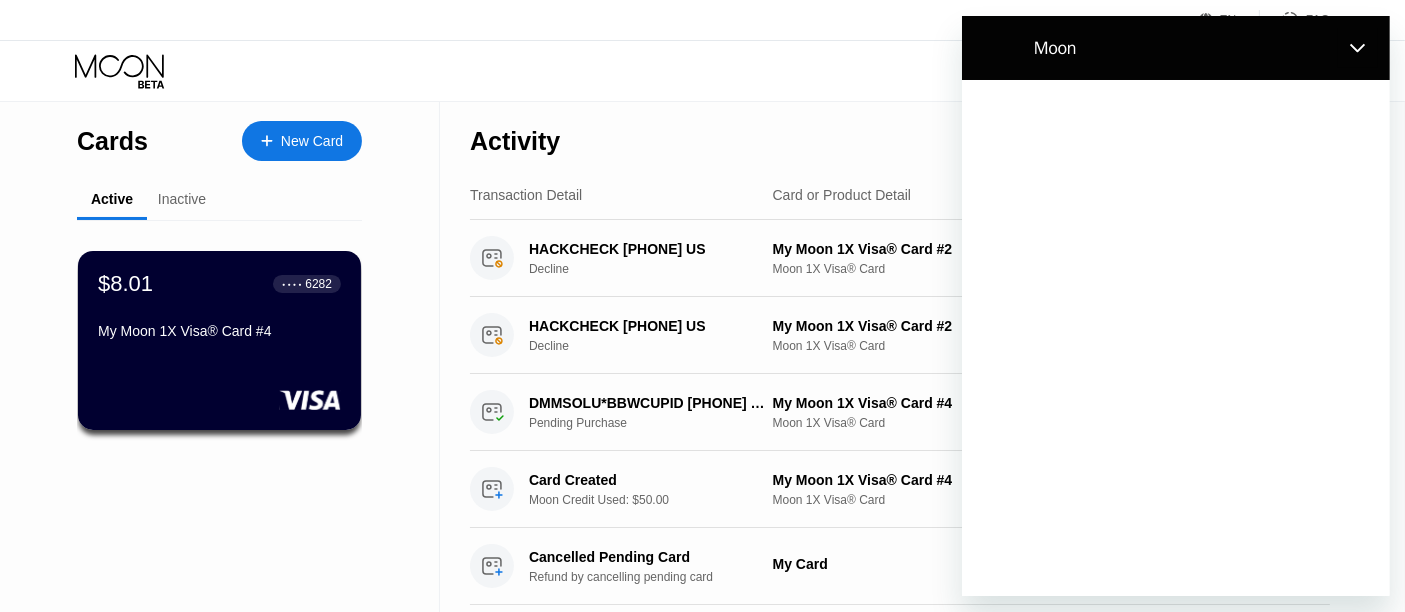 scroll, scrollTop: 0, scrollLeft: 0, axis: both 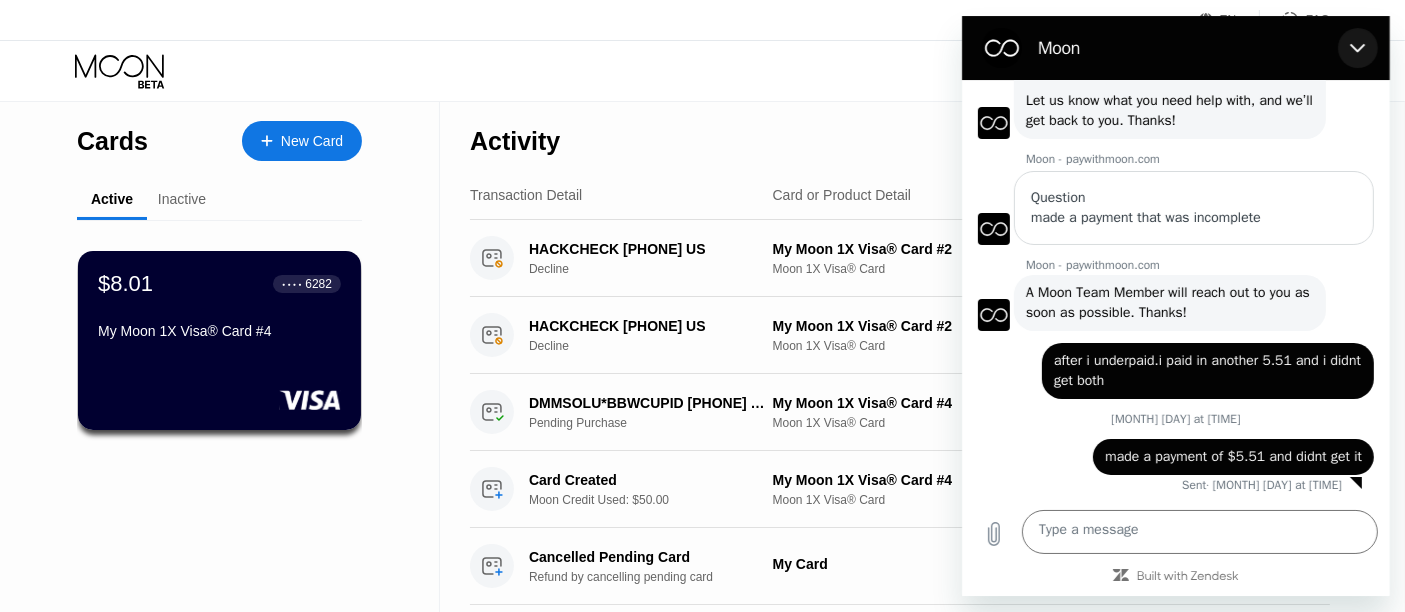 click 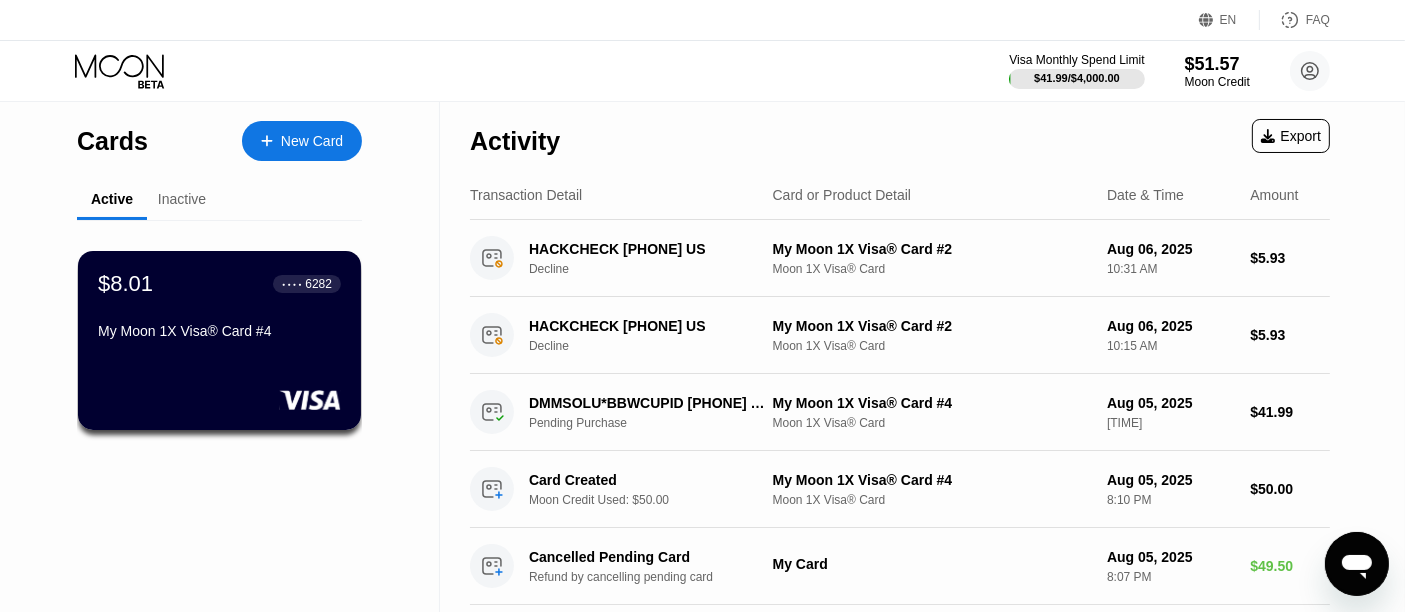 click 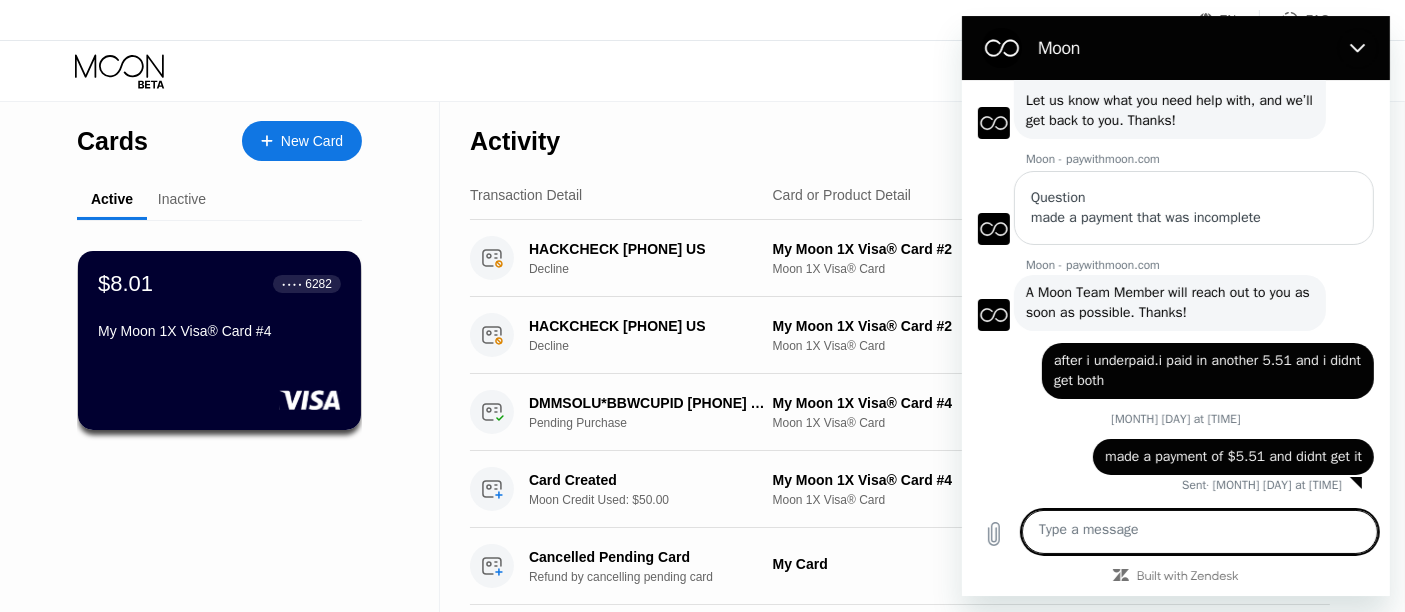 click at bounding box center (1199, 532) 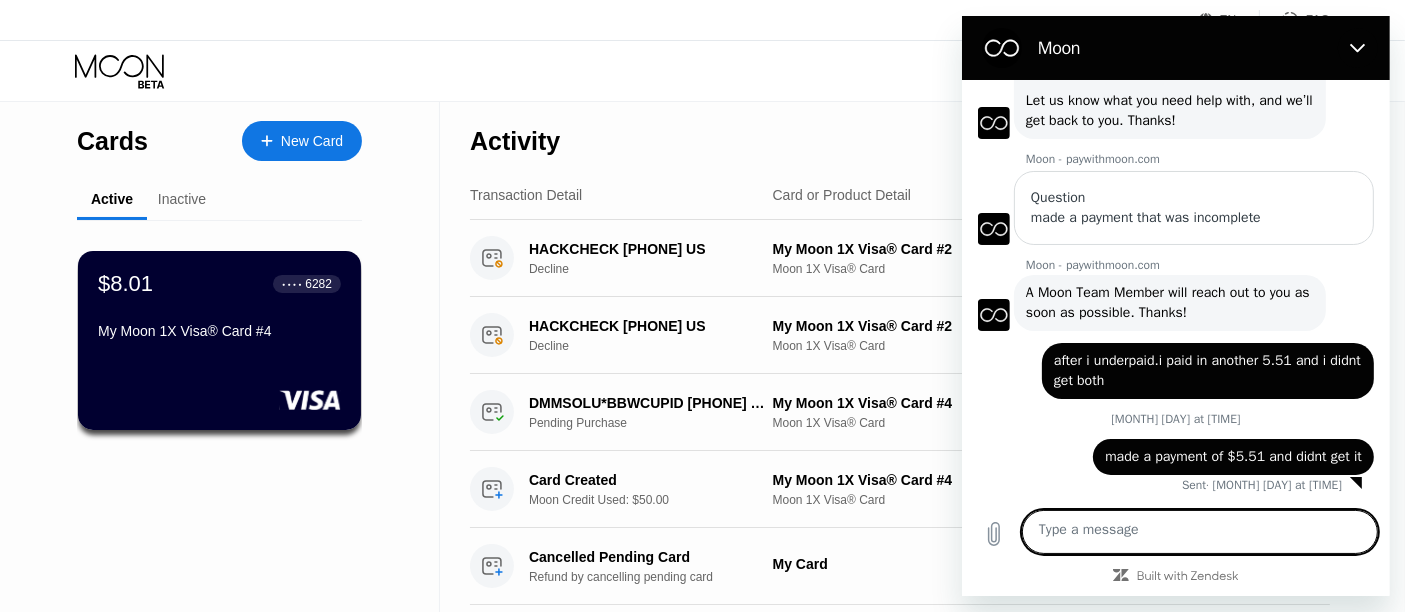 type on "H" 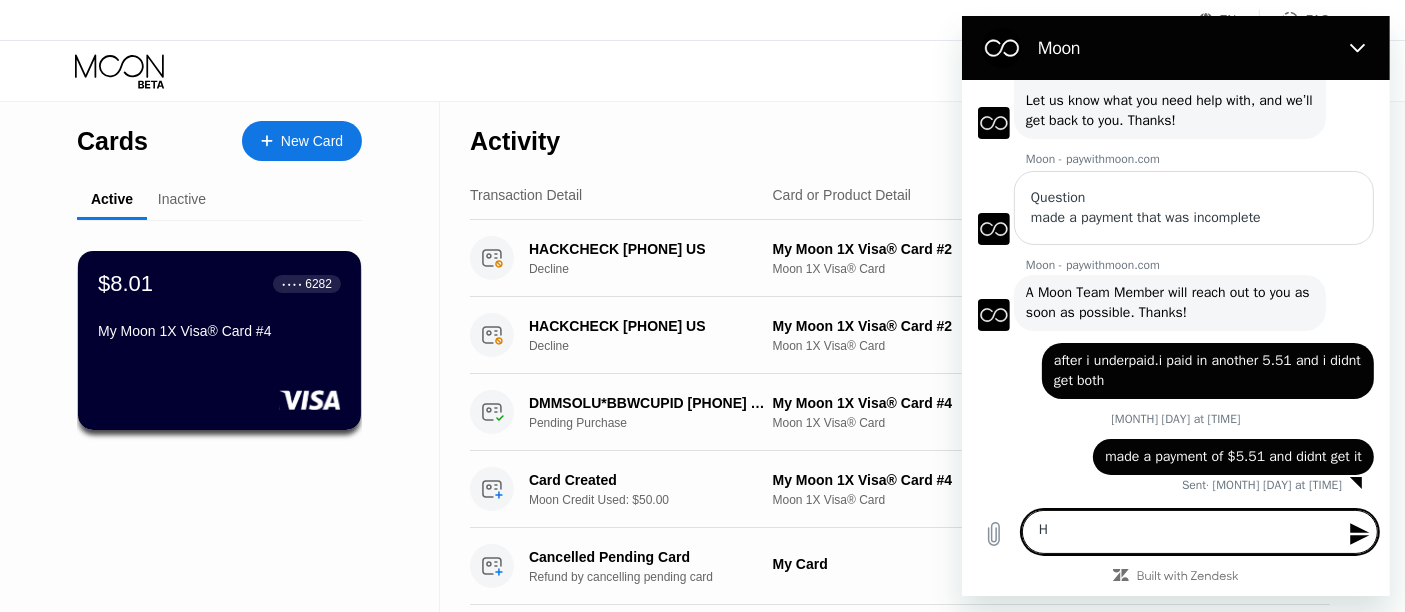 type on "He" 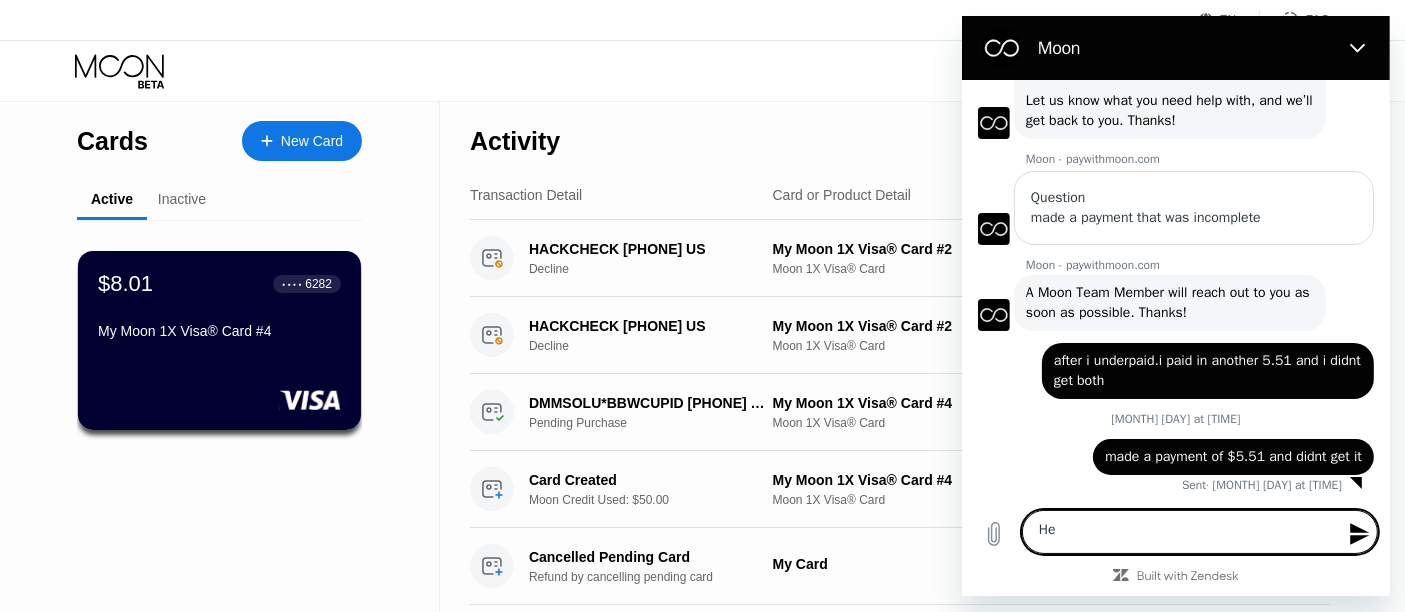 click on "made a payment of $5.51 and didnt get it" at bounding box center [1232, 456] 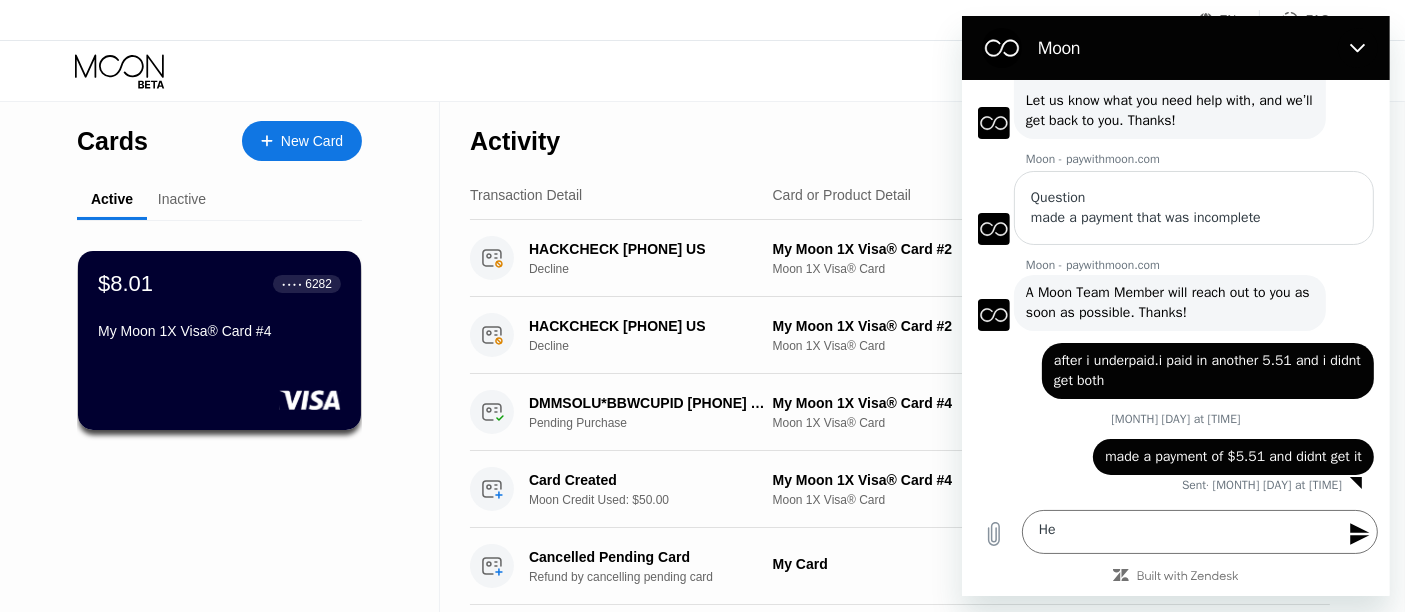 click on "made a payment of $5.51 and didnt get it" at bounding box center [1232, 456] 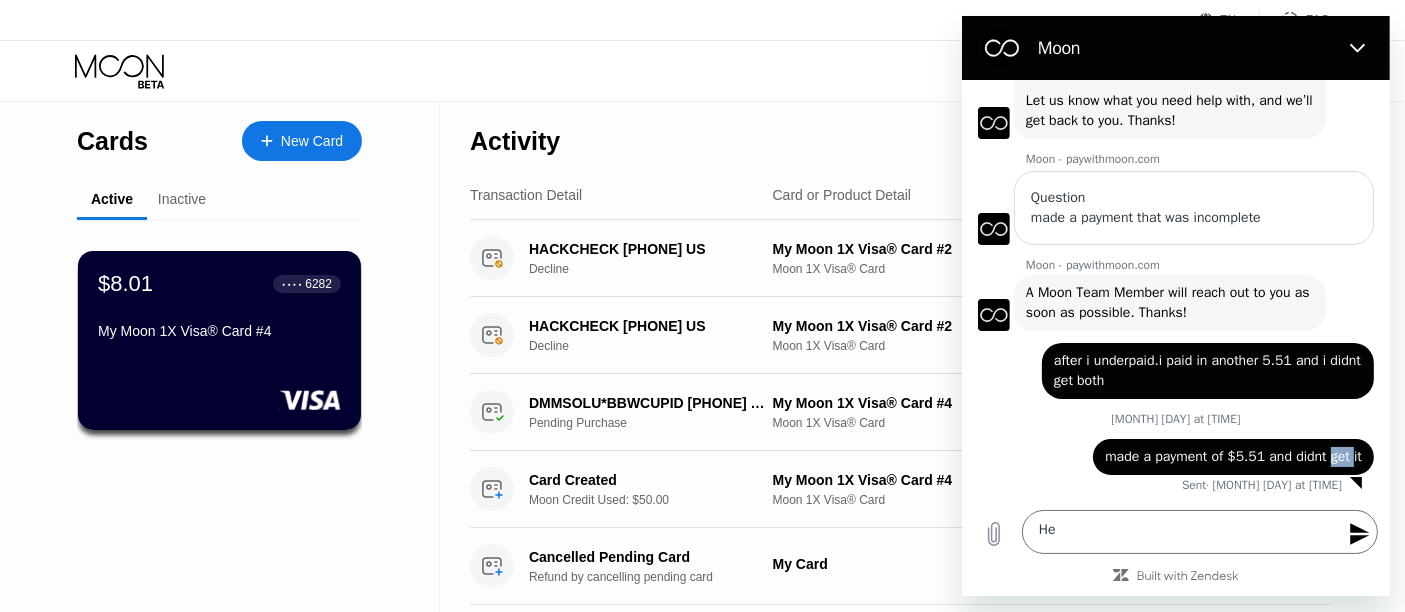 click on "made a payment of $5.51 and didnt get it" at bounding box center (1232, 456) 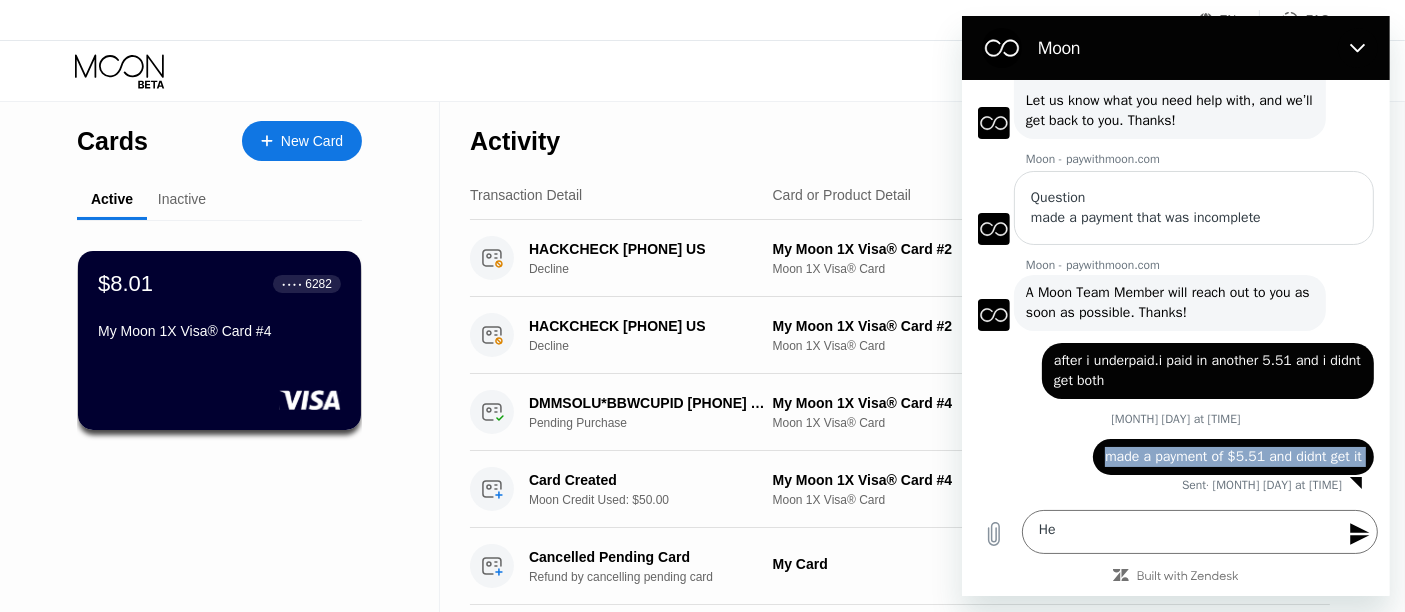 copy on "made a payment of $5.51 and didnt get it" 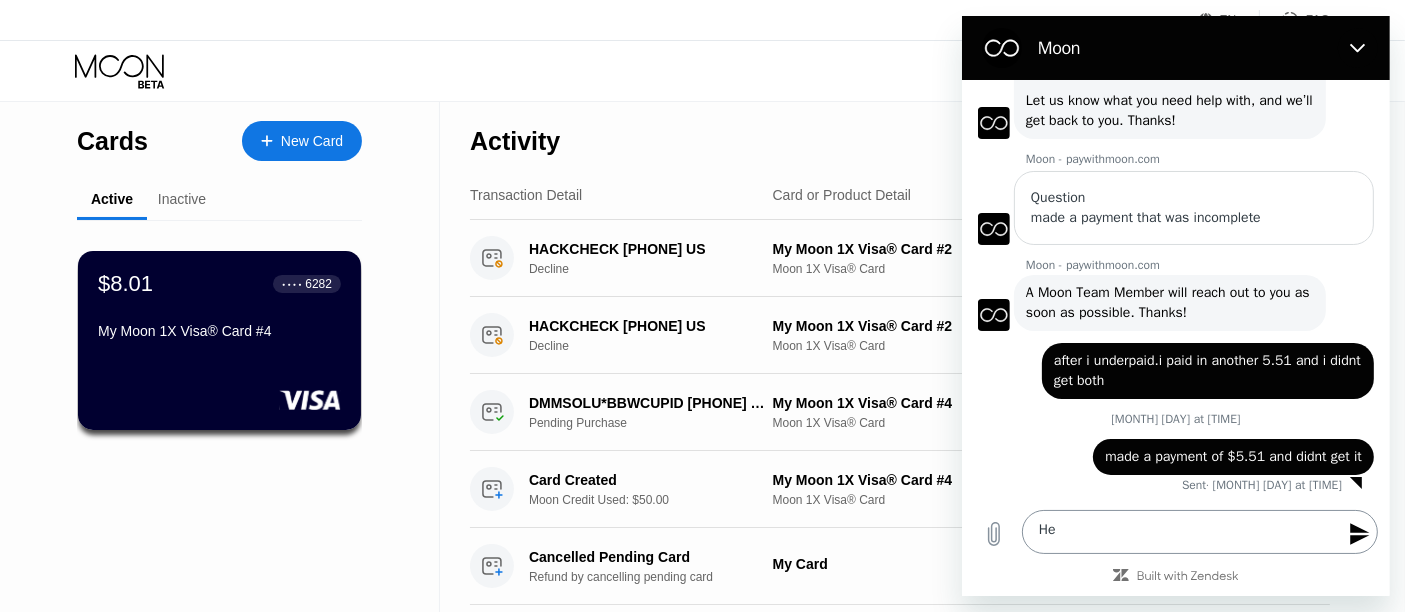 click on "He" at bounding box center (1199, 532) 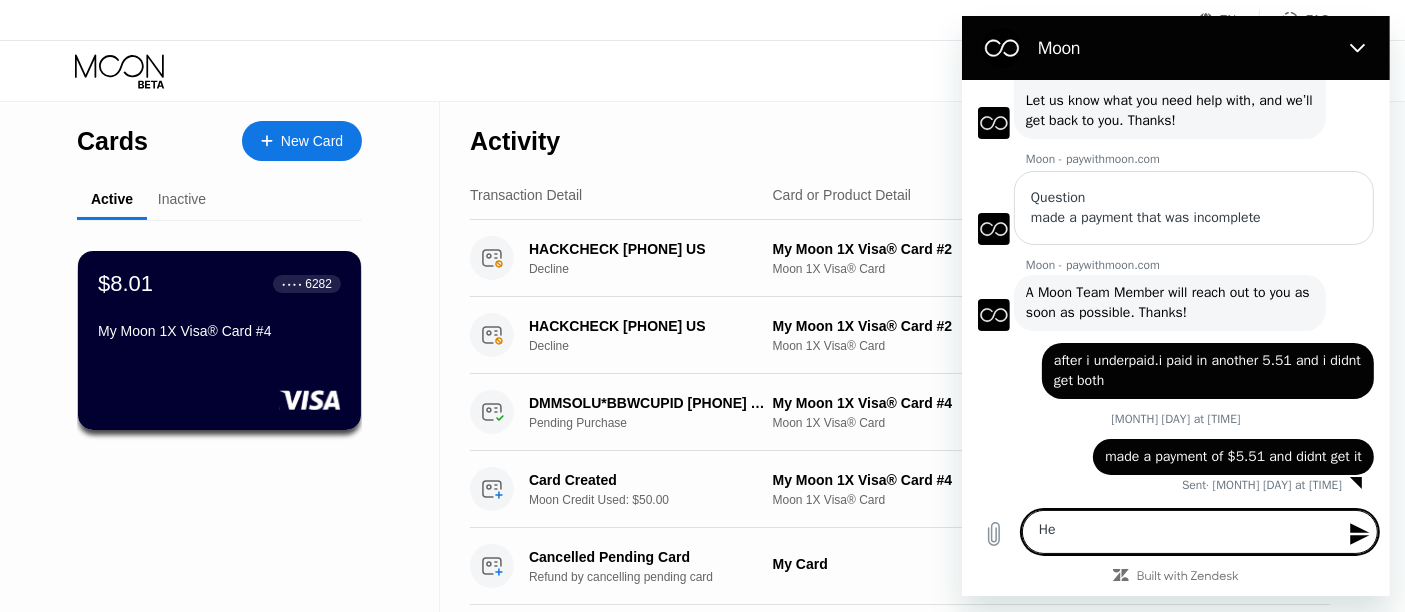 click on "He" at bounding box center (1199, 532) 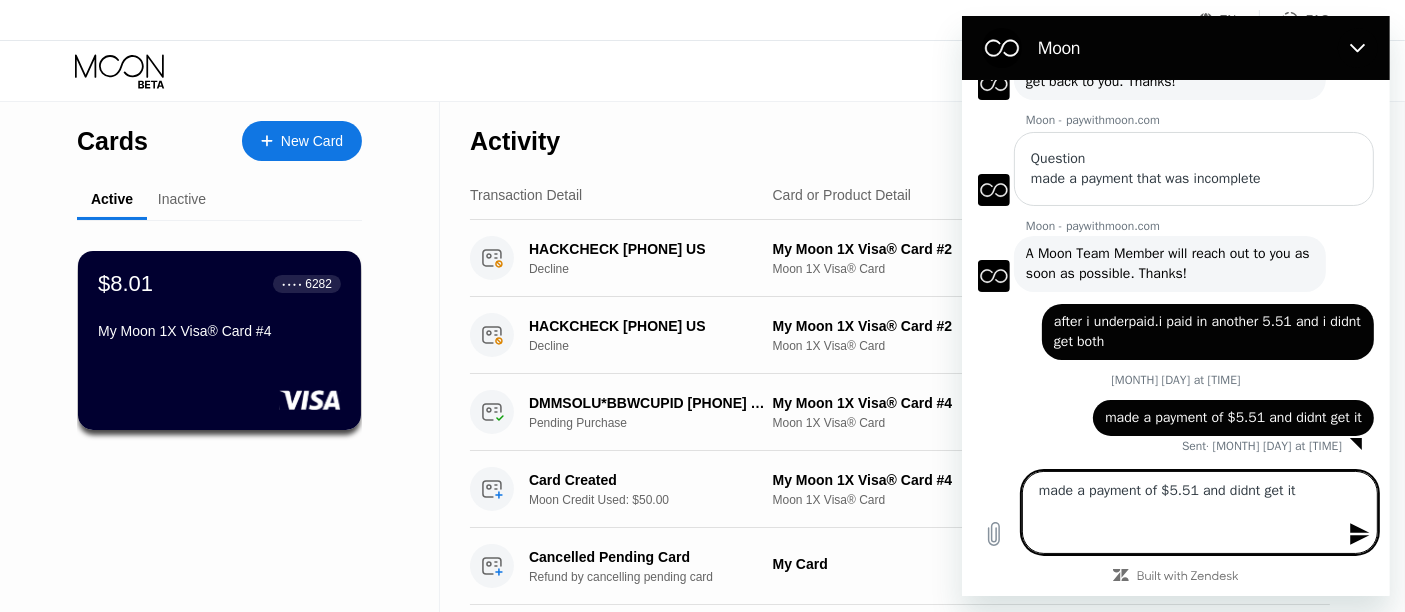 type on "made a payment of $5.51 and didnt get it" 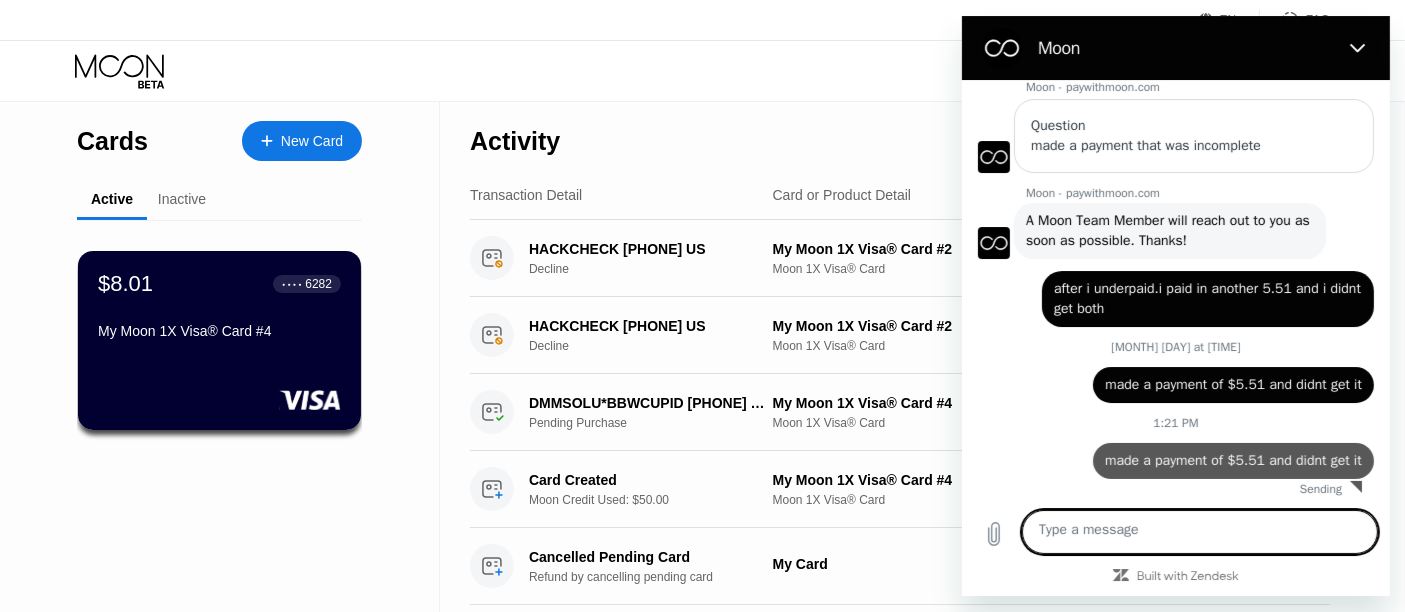 type on "x" 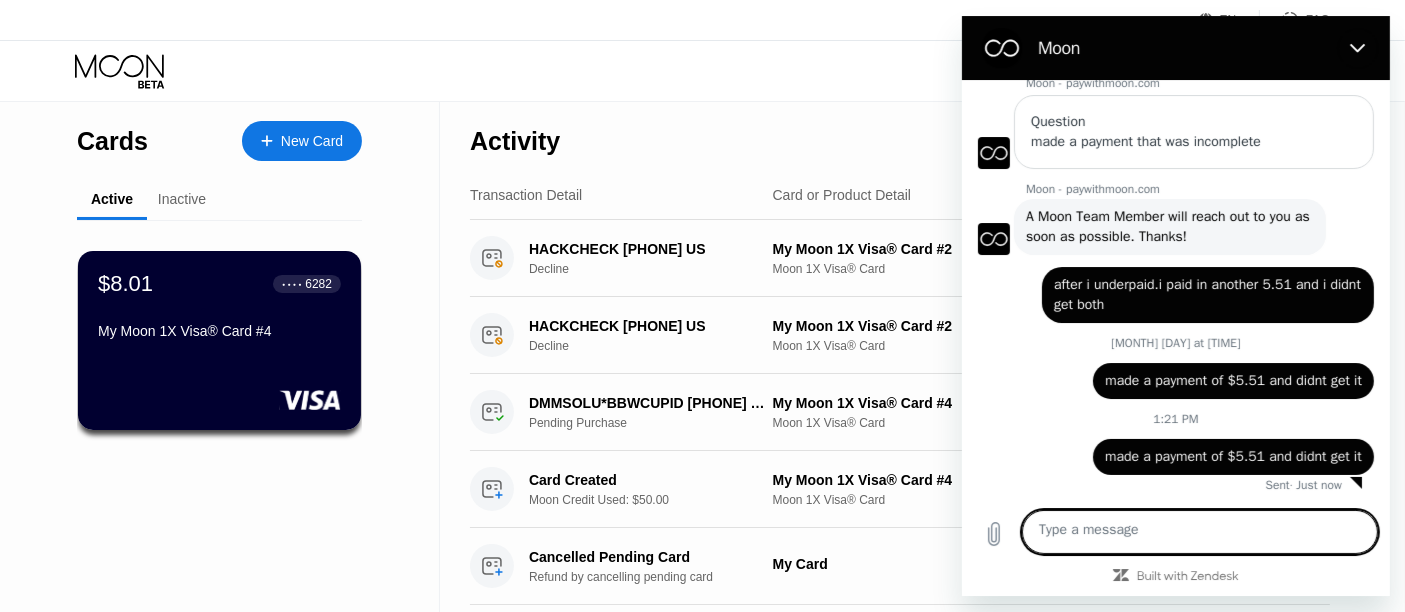 scroll, scrollTop: 343, scrollLeft: 0, axis: vertical 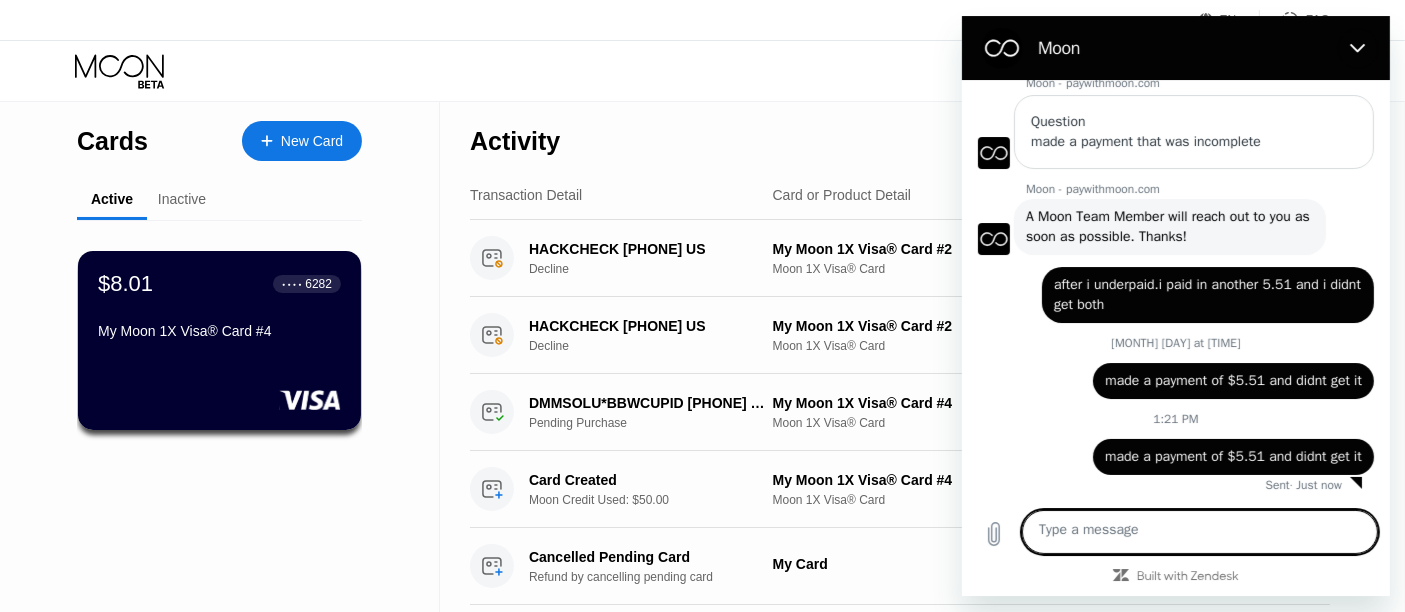 type 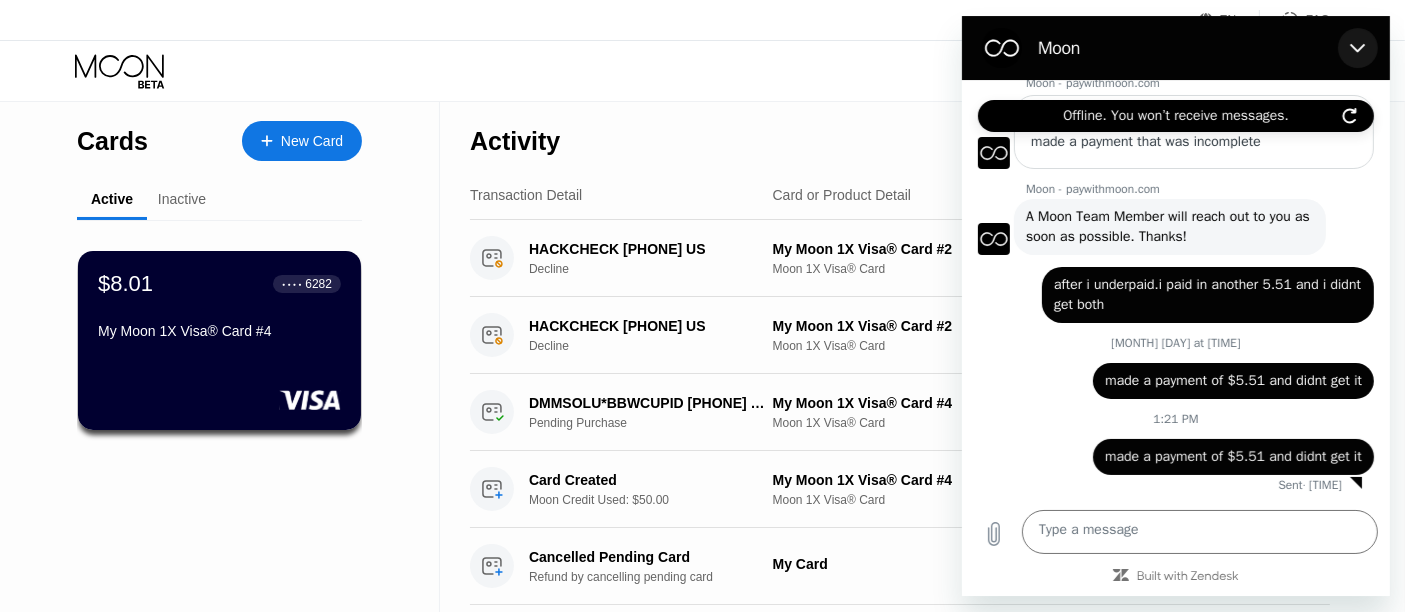 click at bounding box center (1357, 48) 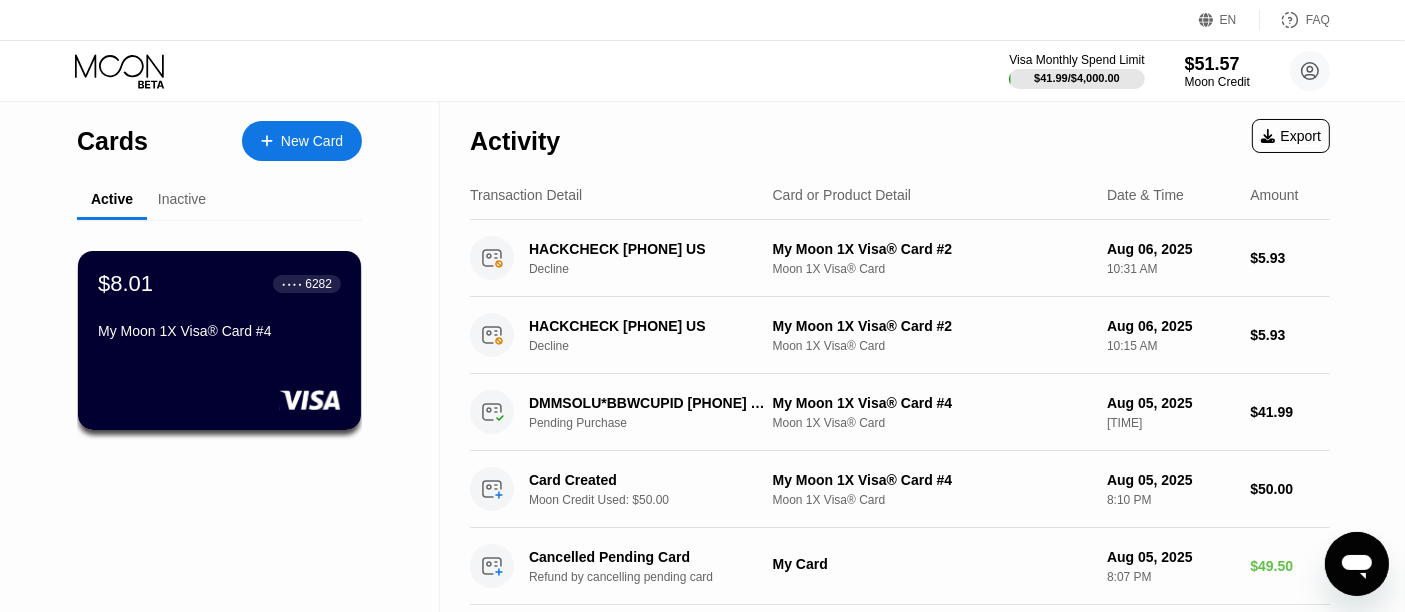click 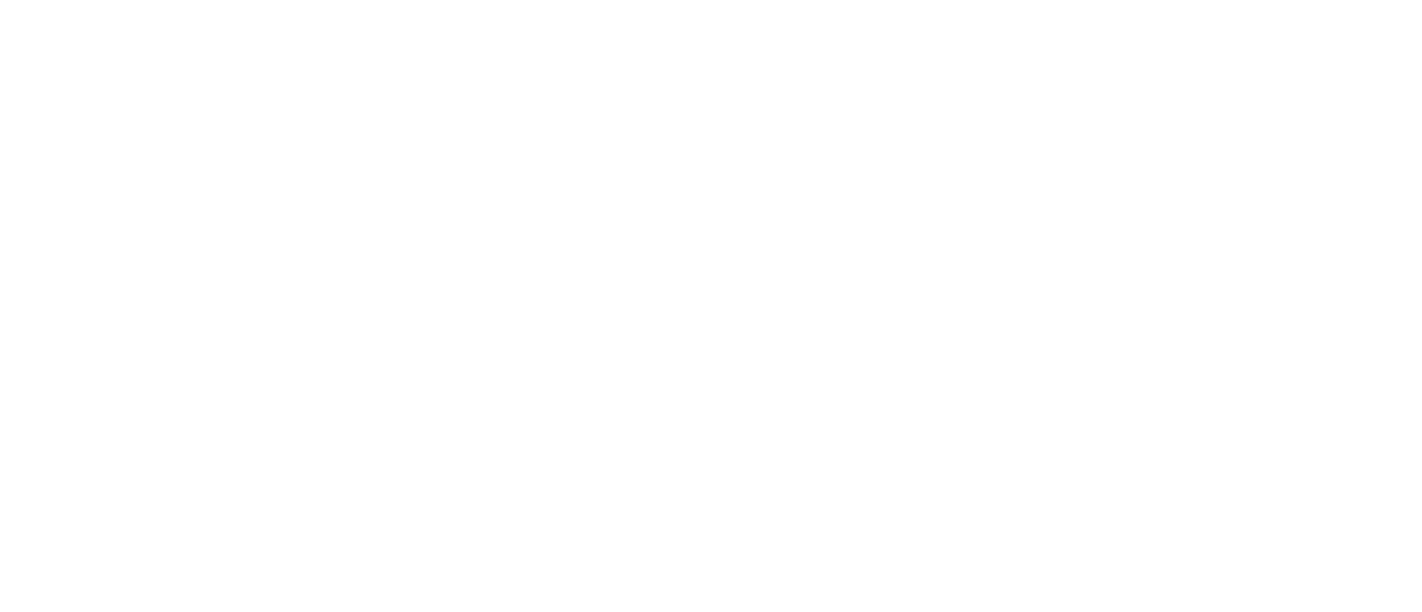 scroll, scrollTop: 0, scrollLeft: 0, axis: both 